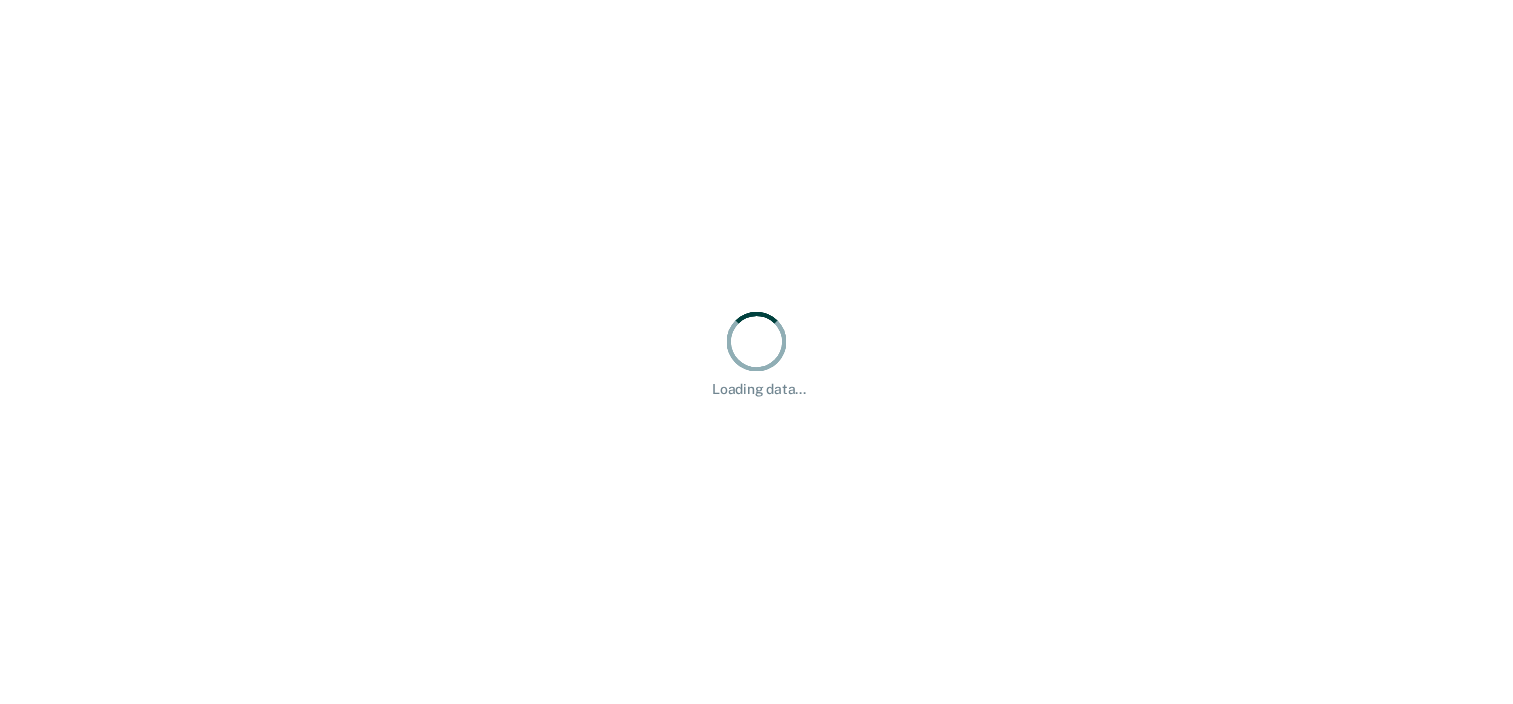 scroll, scrollTop: 0, scrollLeft: 0, axis: both 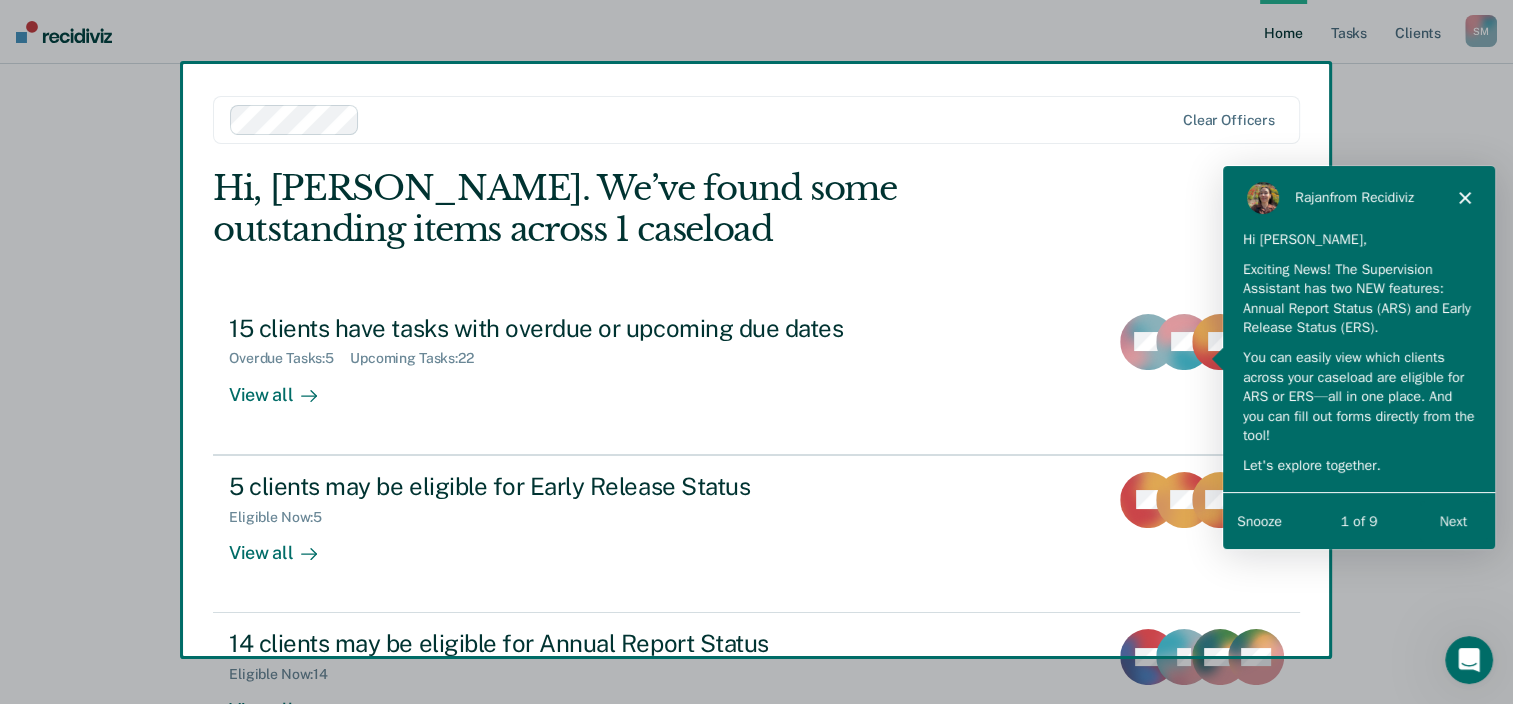 click on "[PERSON_NAME]  from Recidiviz" at bounding box center (1358, 197) 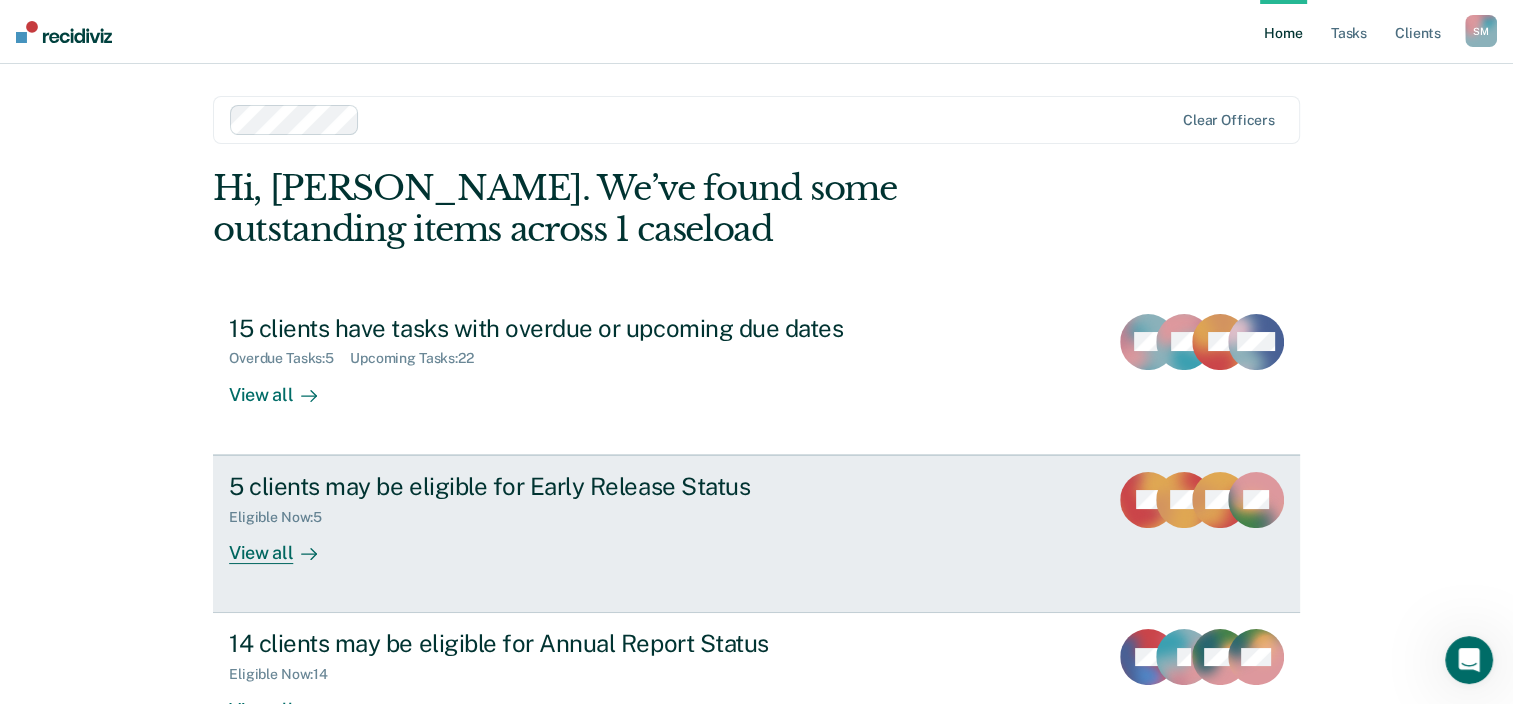 click on "View all" at bounding box center (285, 544) 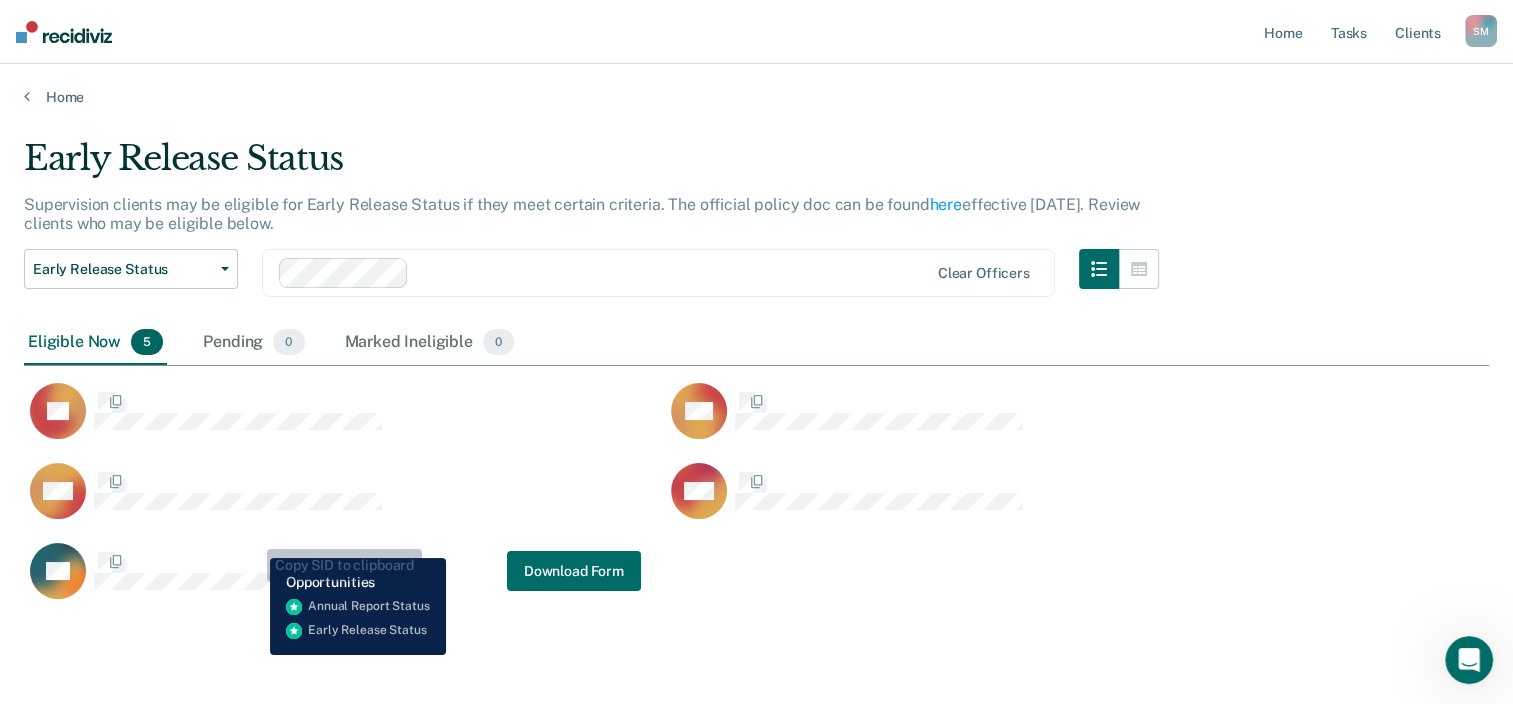 scroll, scrollTop: 16, scrollLeft: 16, axis: both 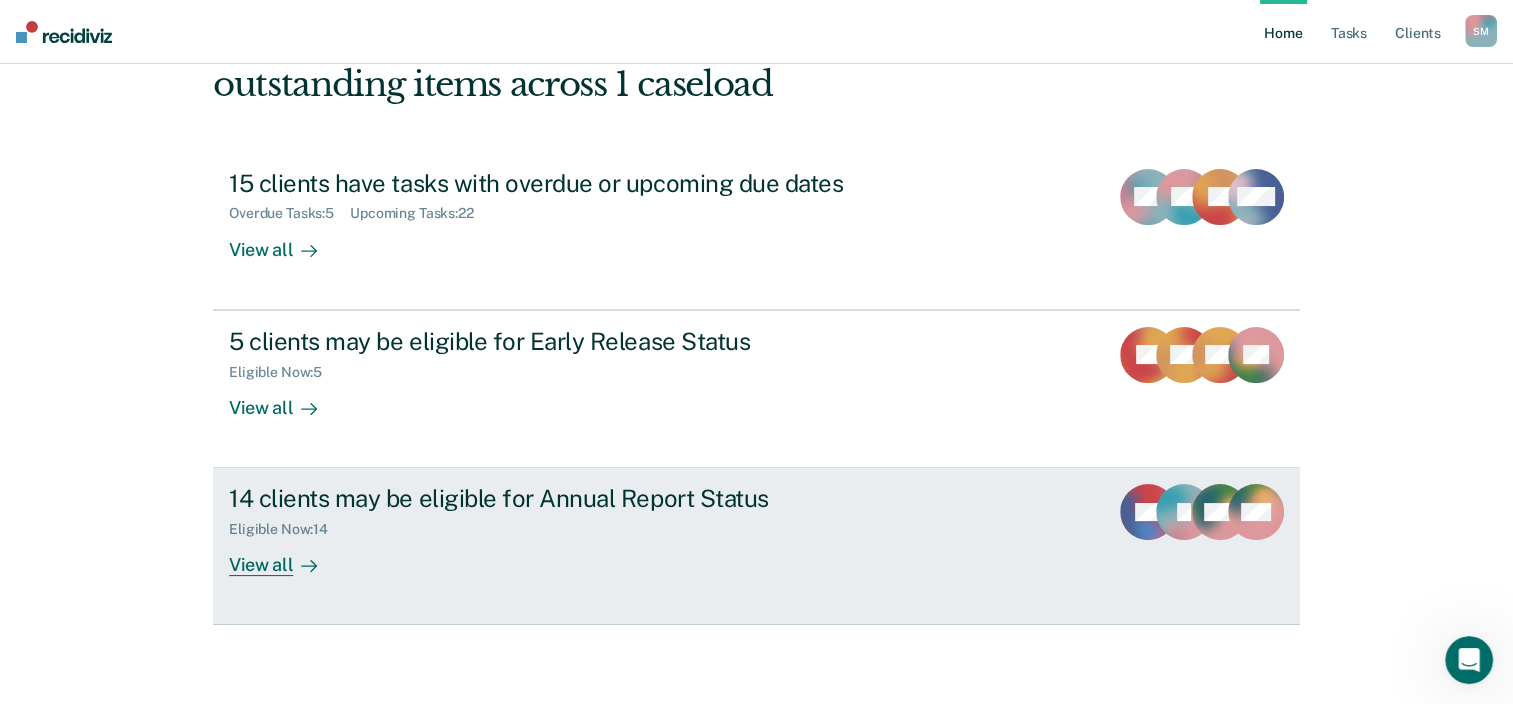 click on "14 clients may be eligible for Annual Report Status" at bounding box center (580, 498) 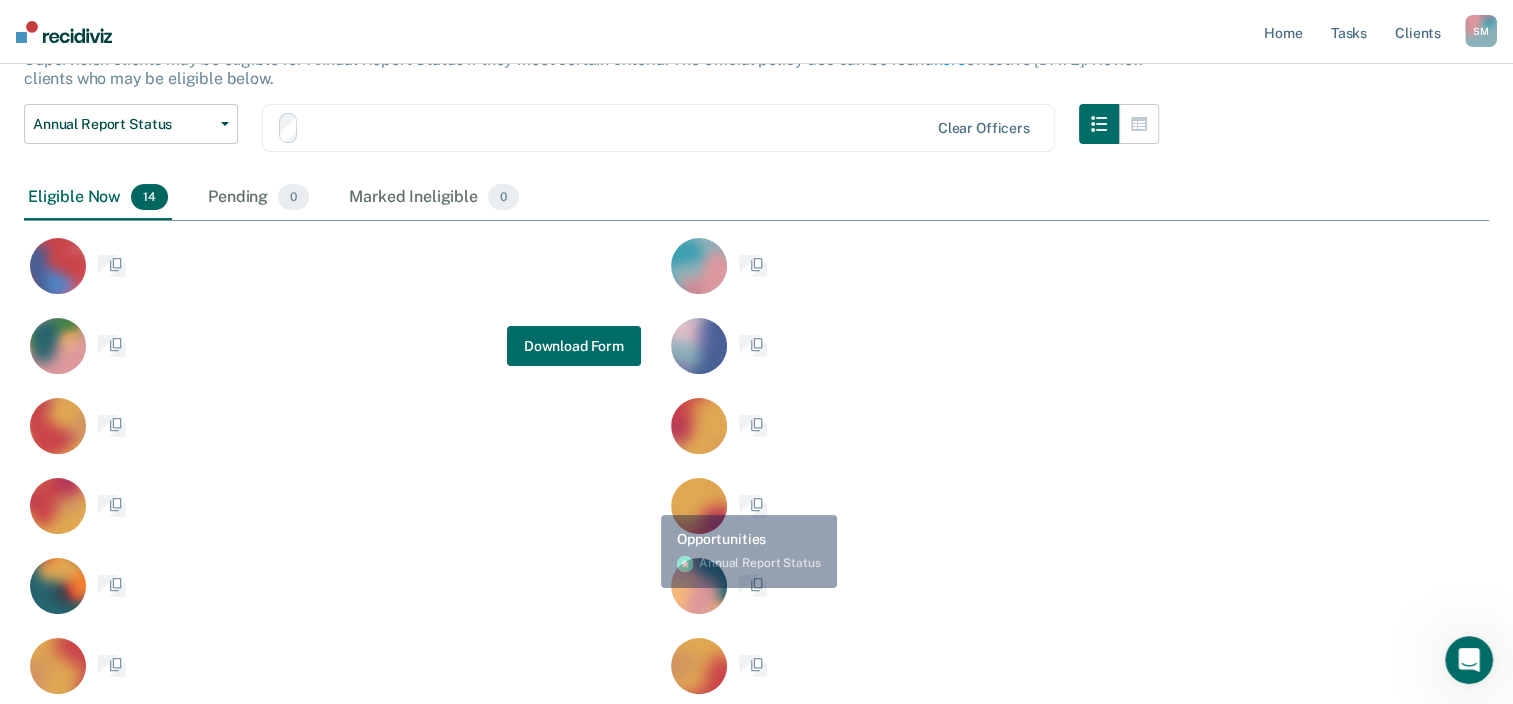 scroll, scrollTop: 0, scrollLeft: 0, axis: both 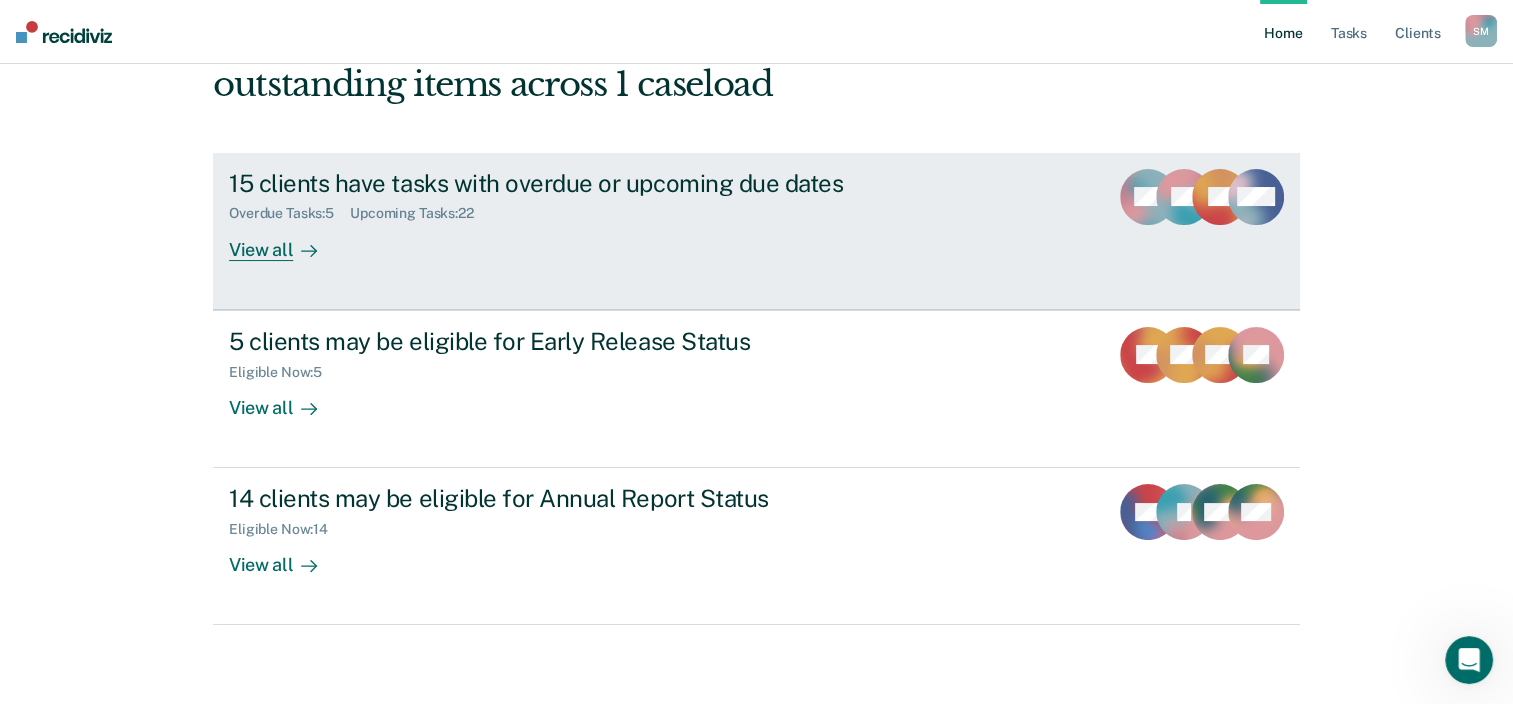 click on "15 clients have tasks with overdue or upcoming due dates" at bounding box center (580, 183) 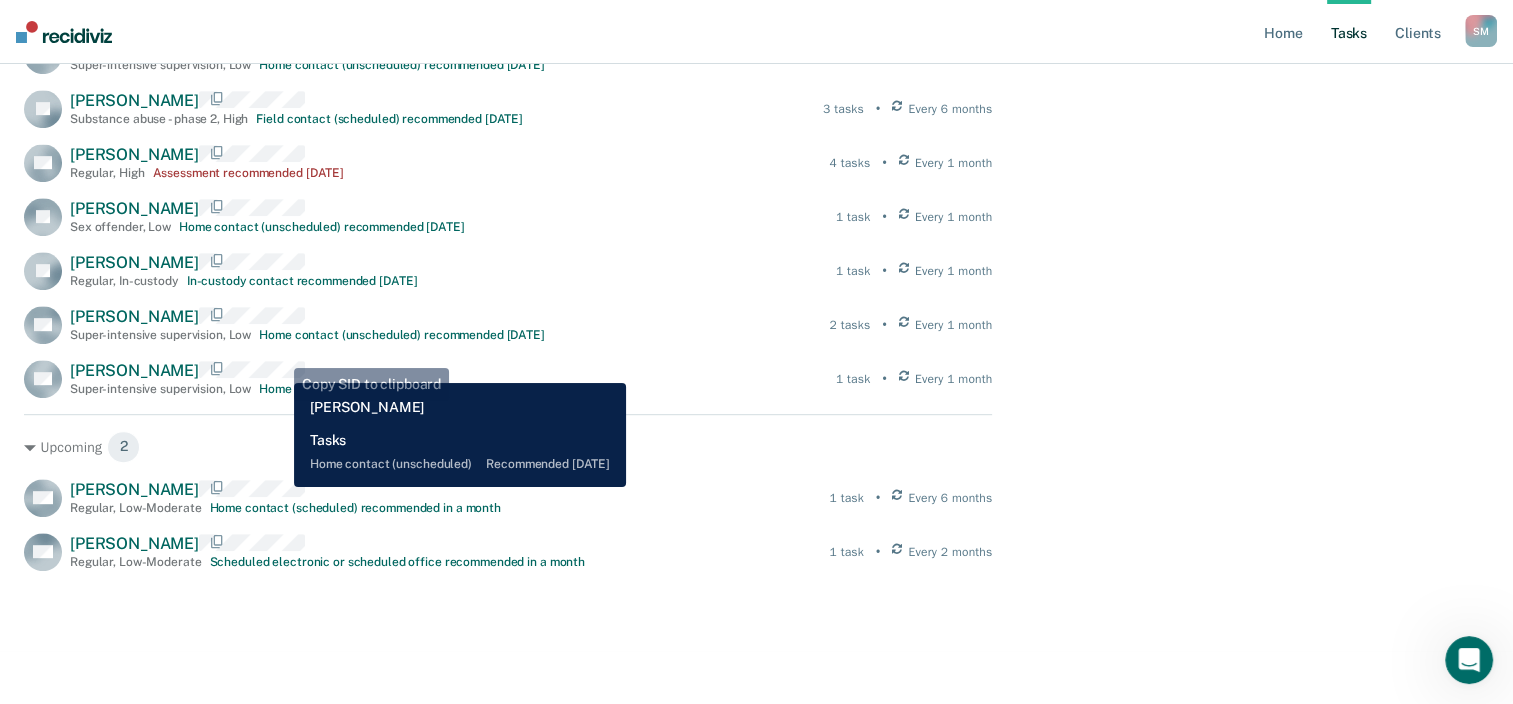 scroll, scrollTop: 1000, scrollLeft: 0, axis: vertical 